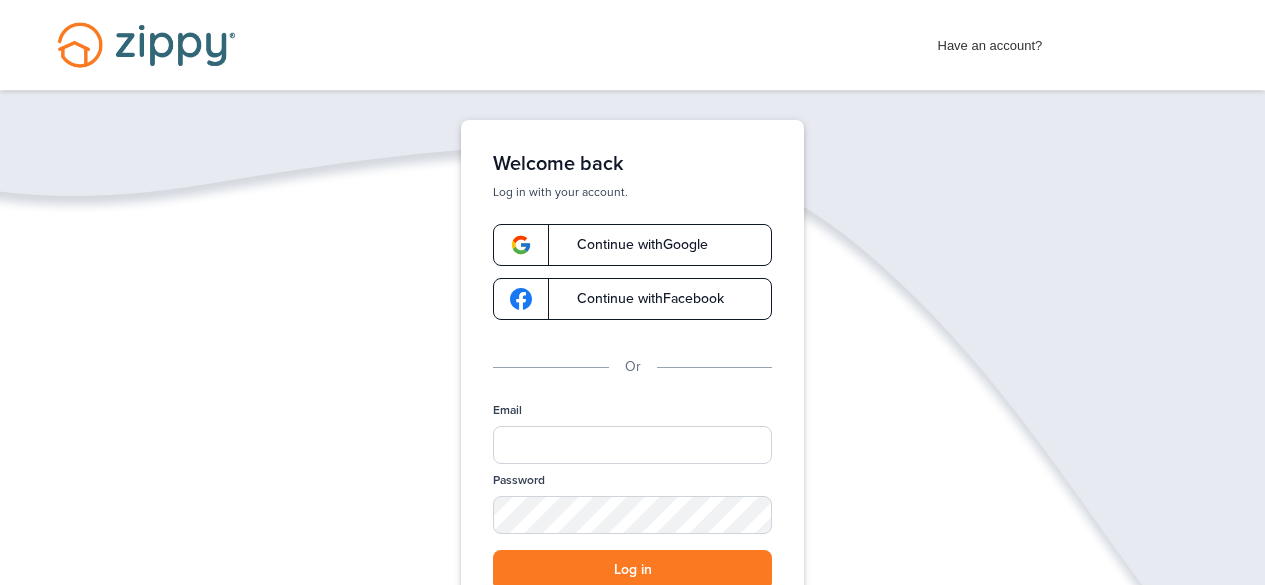 scroll, scrollTop: 0, scrollLeft: 0, axis: both 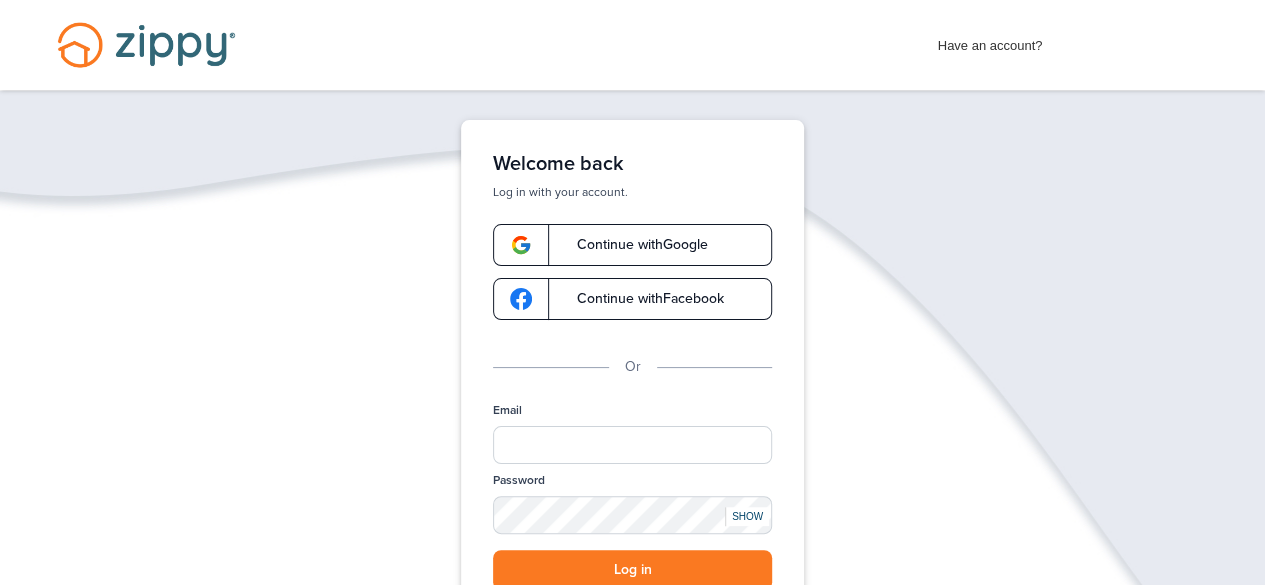 click on "Continue with  Google" at bounding box center [632, 245] 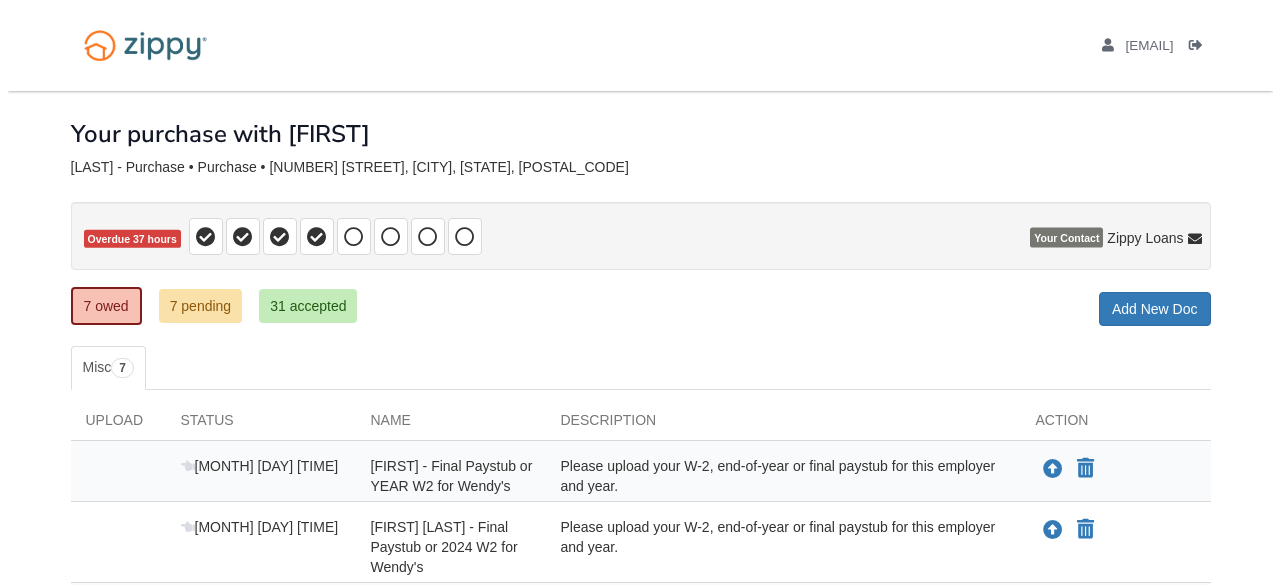 scroll, scrollTop: 0, scrollLeft: 0, axis: both 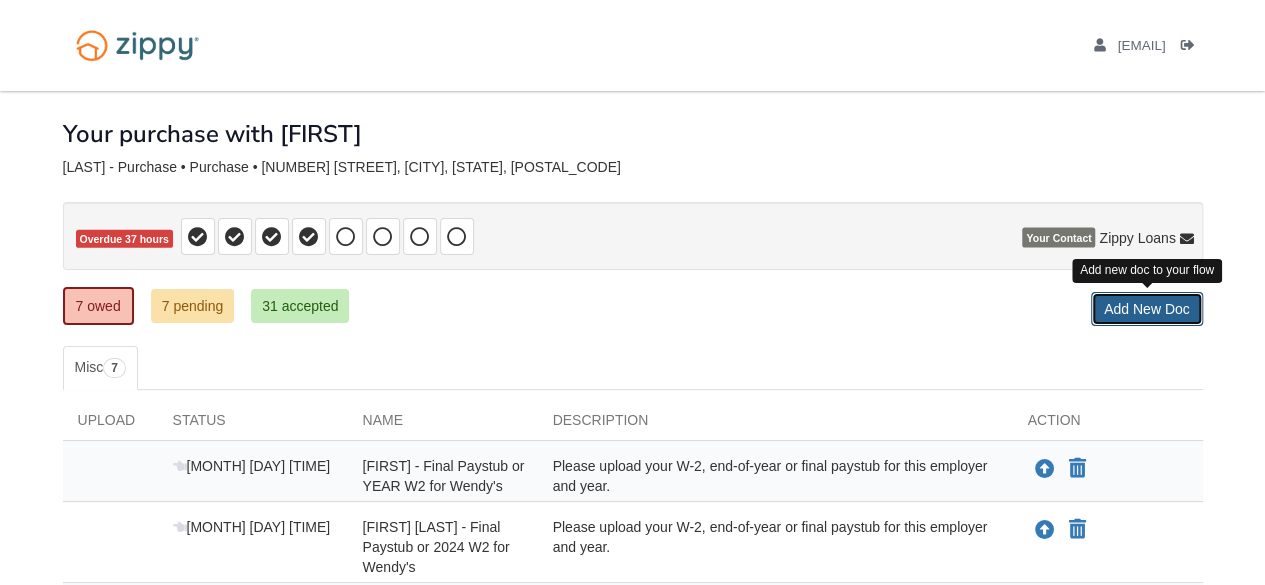 click on "Add New Doc" at bounding box center [1147, 309] 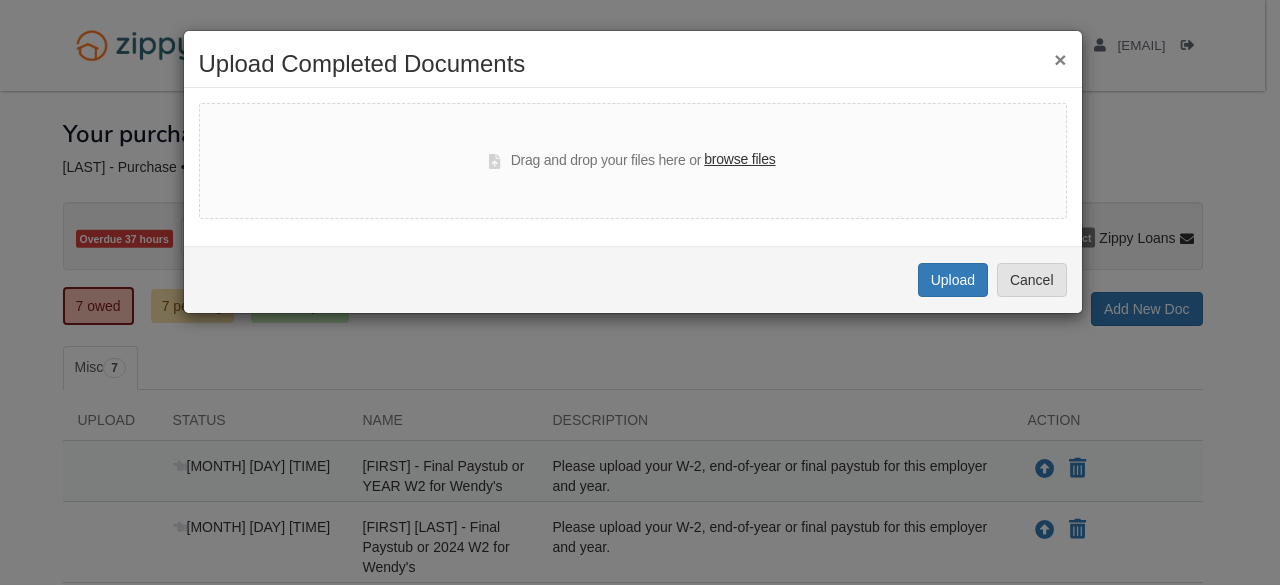 click on "browse files" at bounding box center (739, 160) 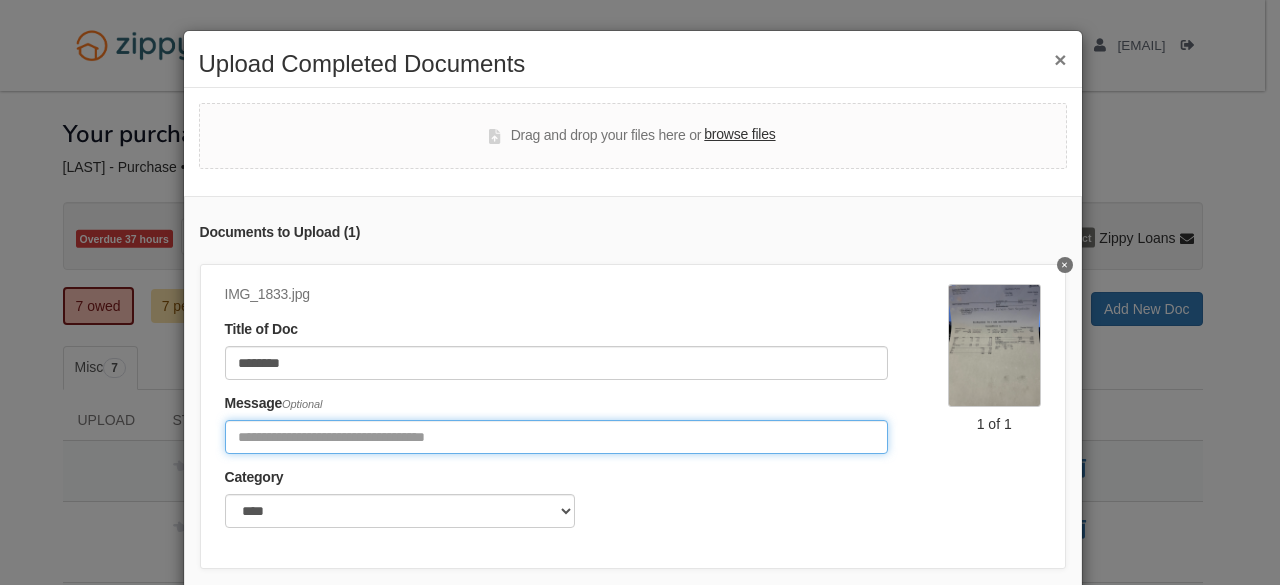 click at bounding box center (556, 437) 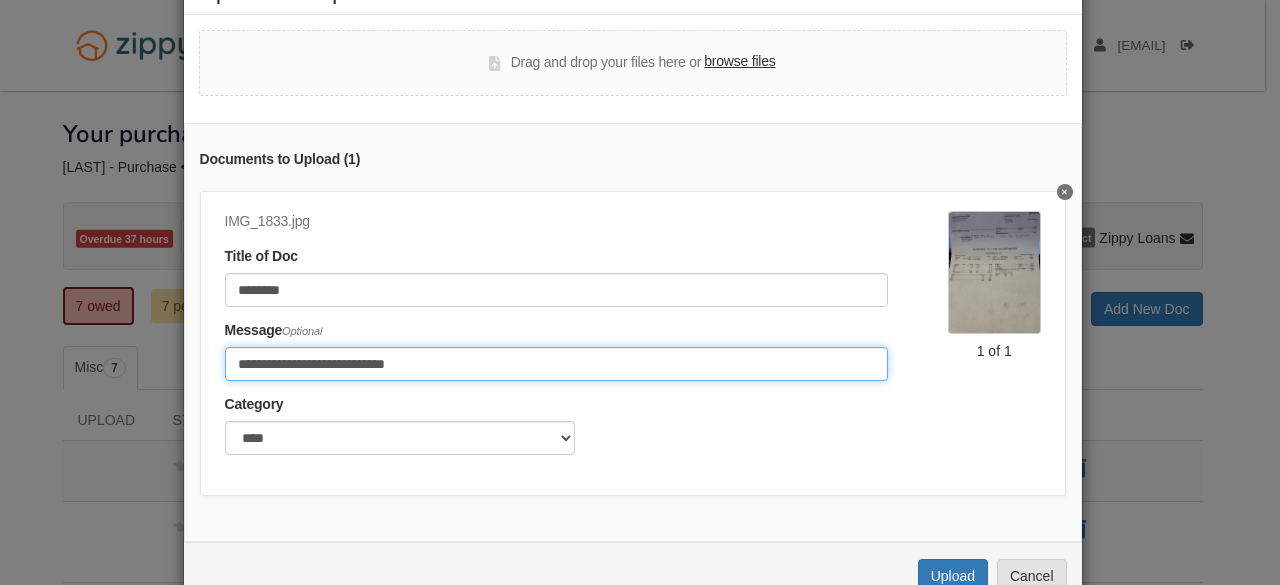 scroll, scrollTop: 140, scrollLeft: 0, axis: vertical 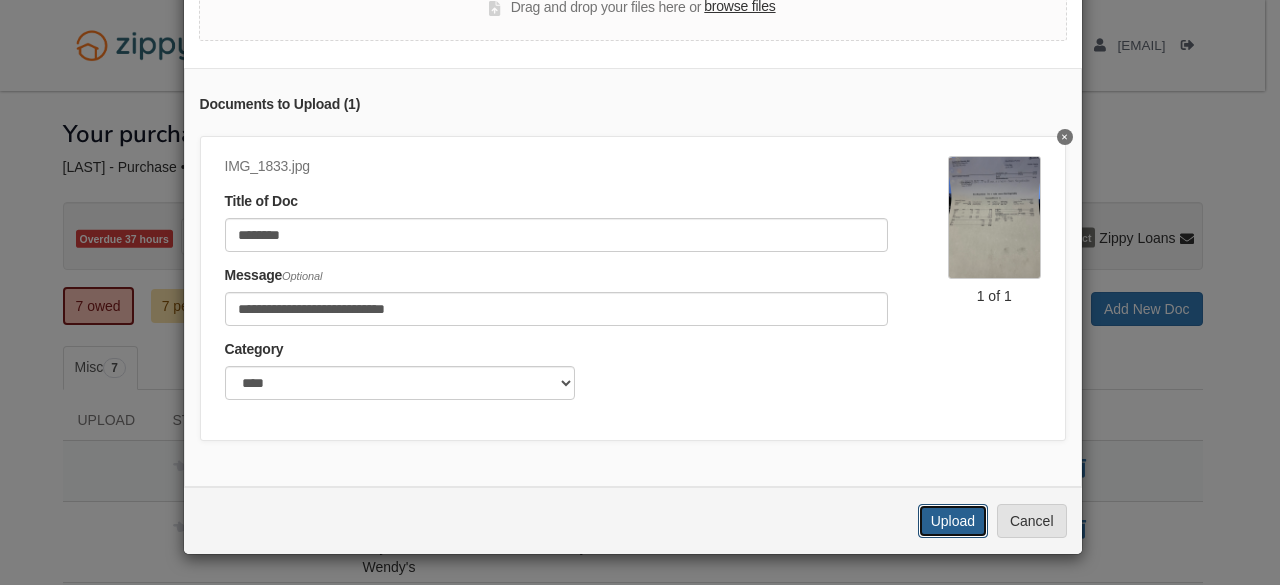 click on "Upload" at bounding box center (953, 521) 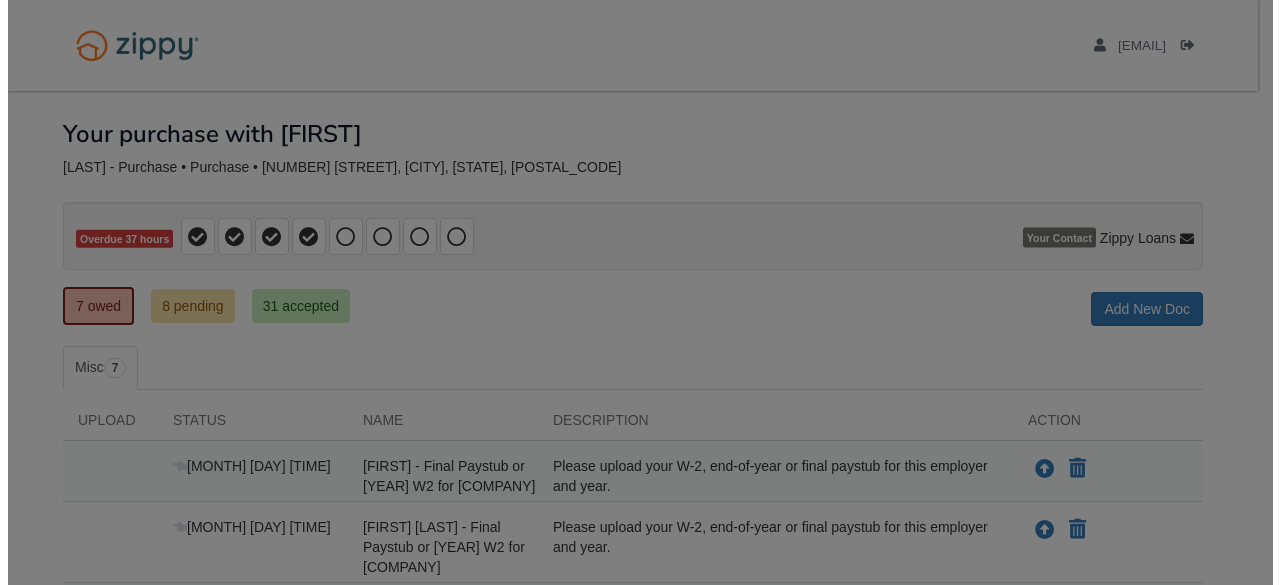 scroll, scrollTop: 0, scrollLeft: 0, axis: both 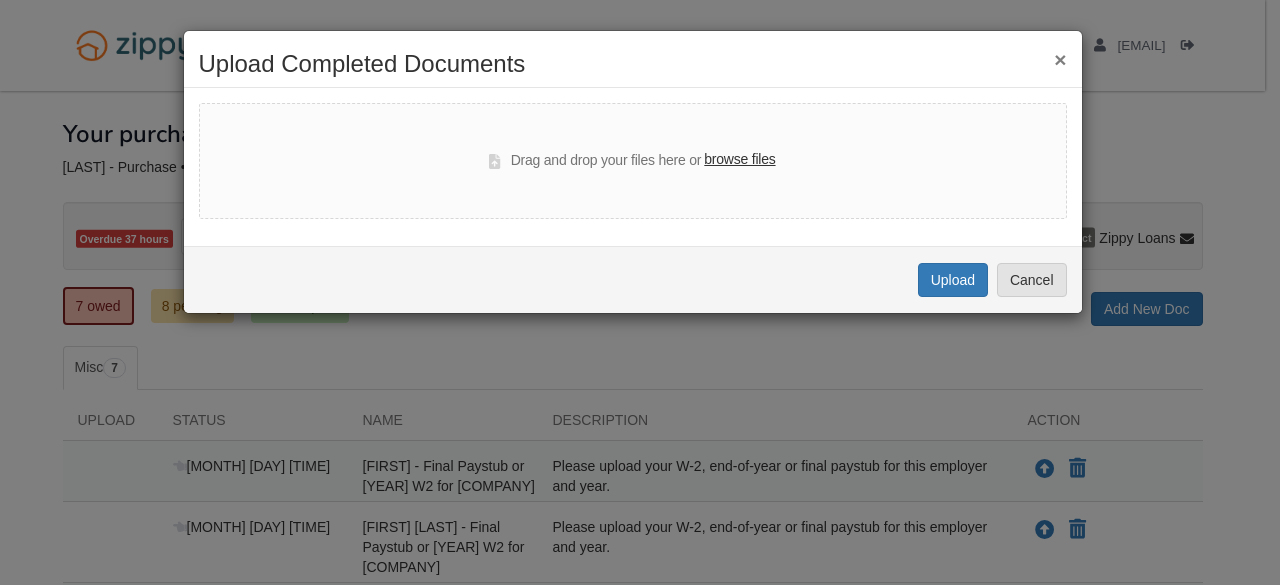 click on "browse files" at bounding box center [739, 160] 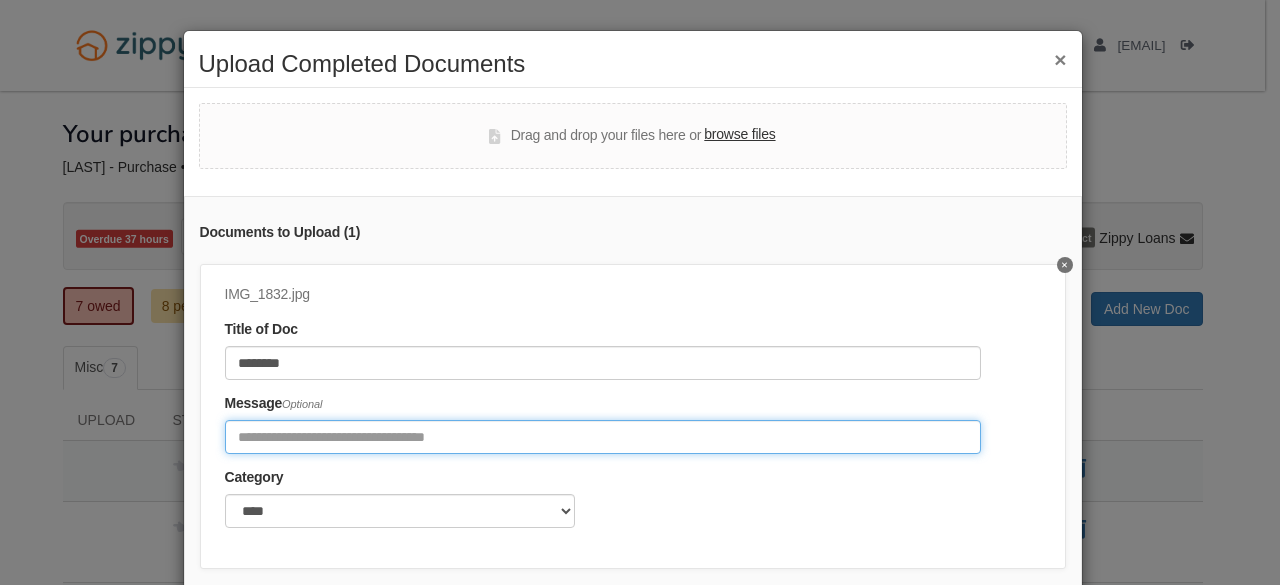 click at bounding box center (603, 437) 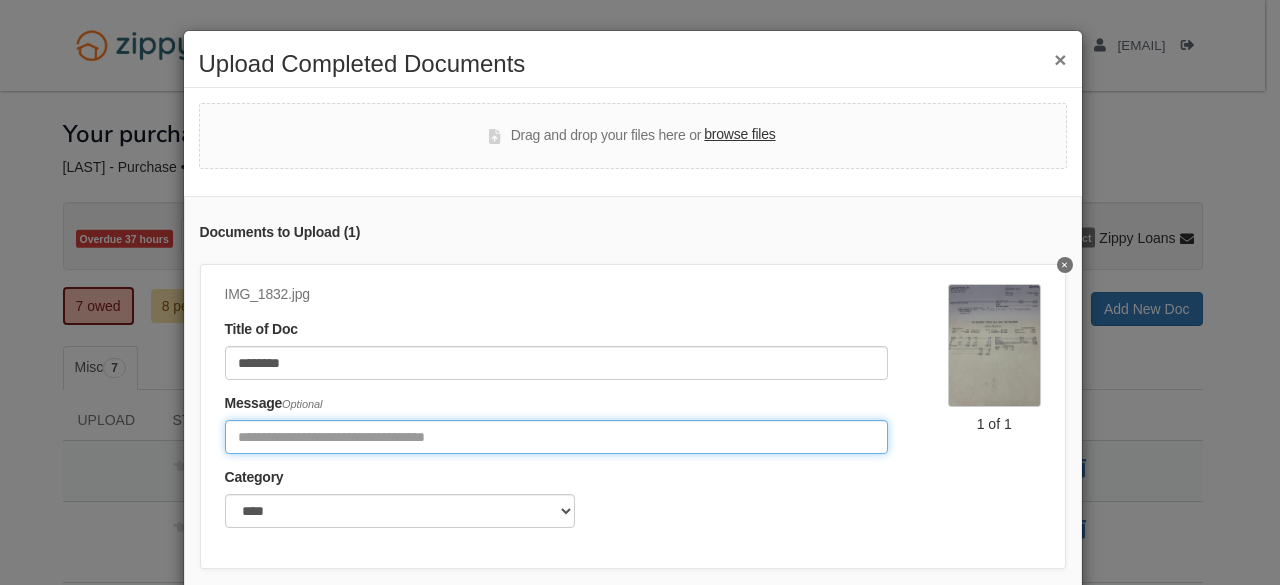 type on "**********" 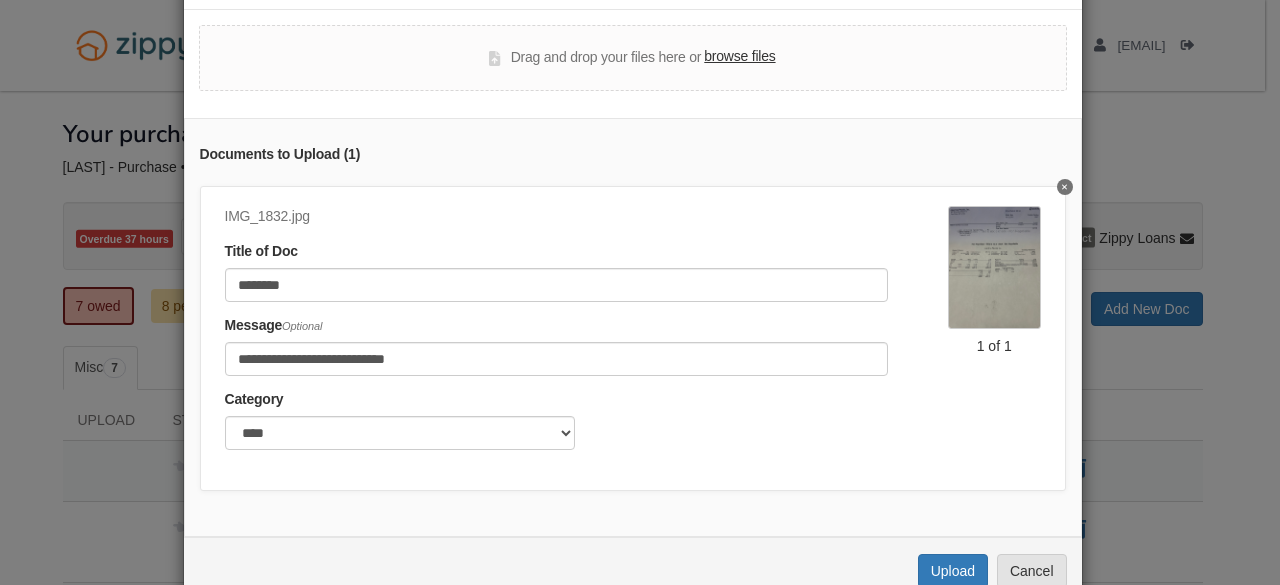 scroll, scrollTop: 100, scrollLeft: 0, axis: vertical 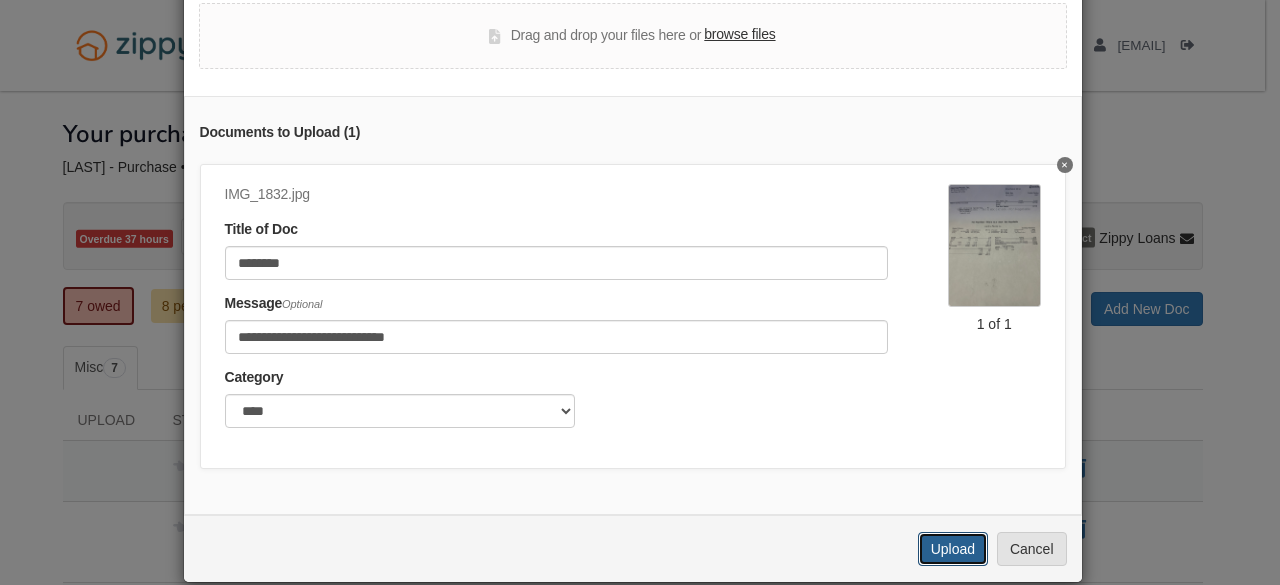 click on "Upload" at bounding box center [953, 549] 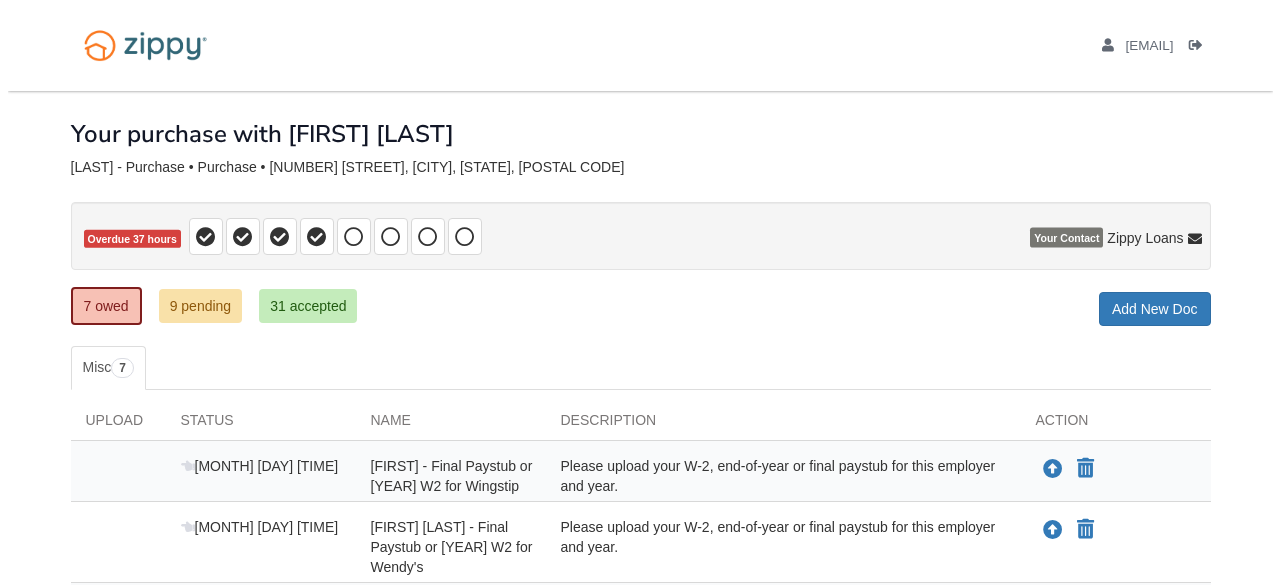 scroll, scrollTop: 0, scrollLeft: 0, axis: both 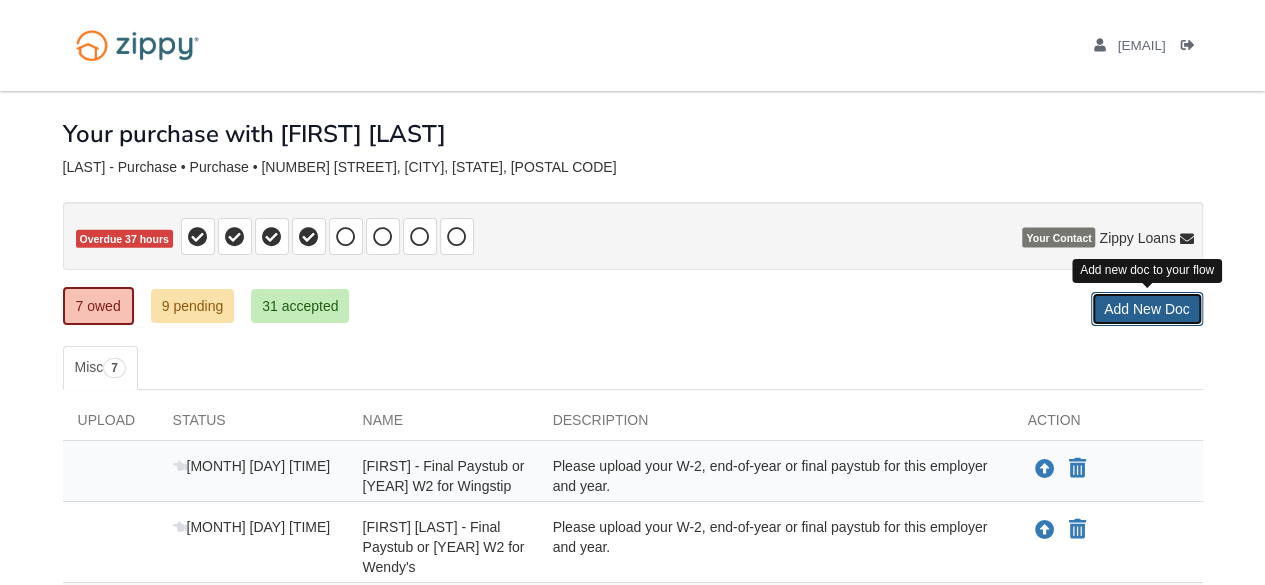 click on "Add New Doc" at bounding box center [1147, 309] 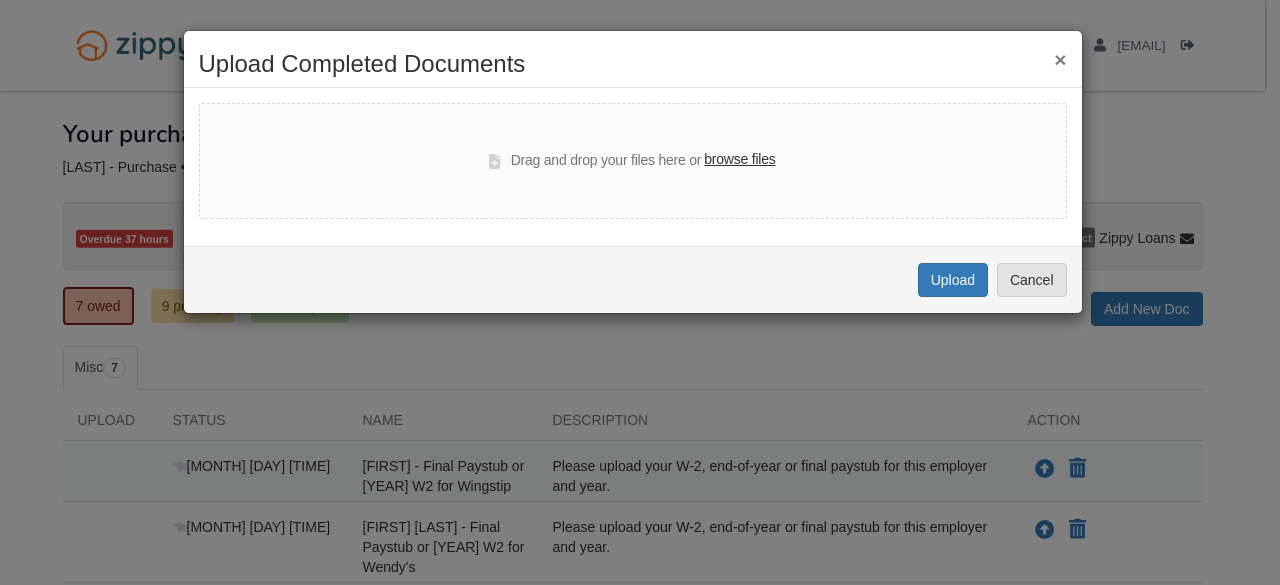 click on "browse files" at bounding box center (739, 160) 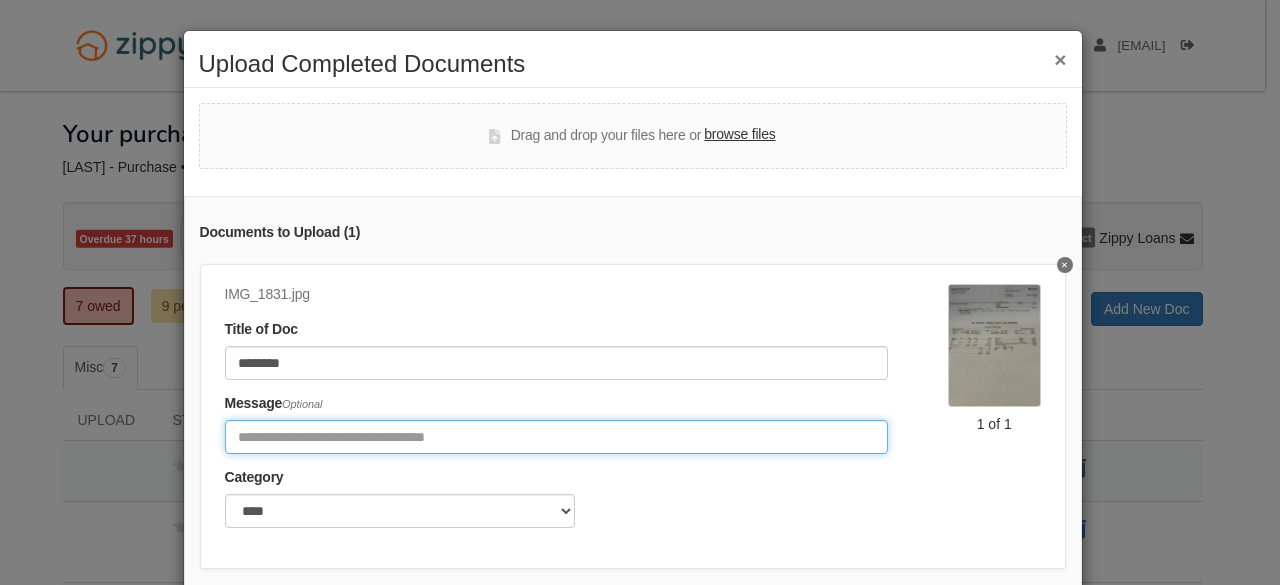 click at bounding box center (556, 437) 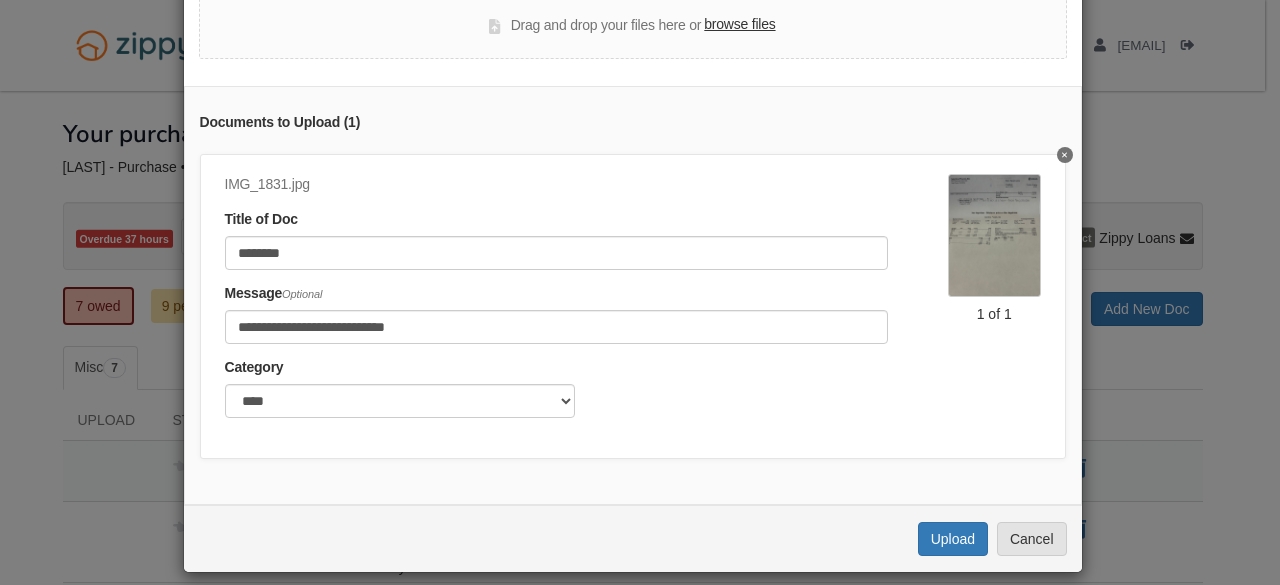 scroll, scrollTop: 124, scrollLeft: 0, axis: vertical 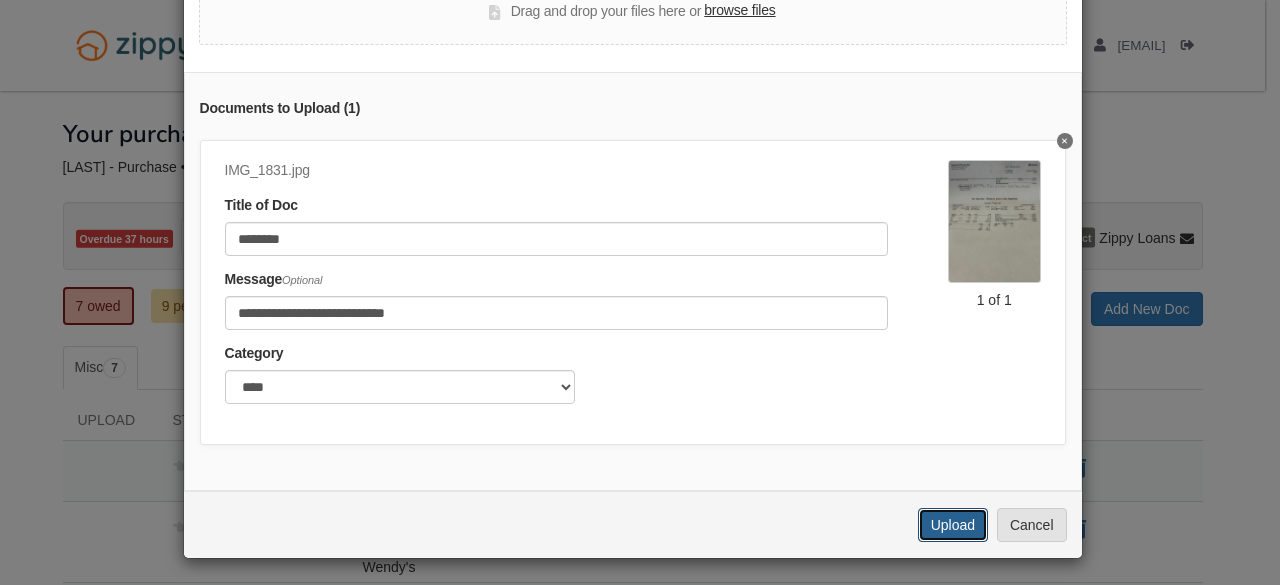 click on "Upload" at bounding box center (953, 525) 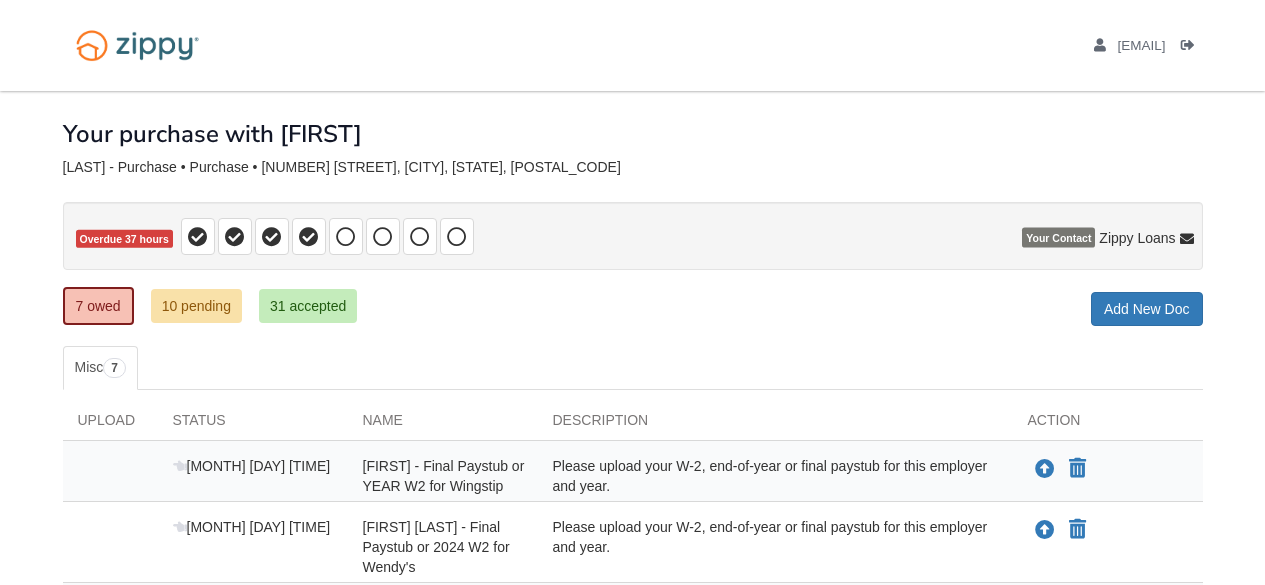 scroll, scrollTop: 0, scrollLeft: 0, axis: both 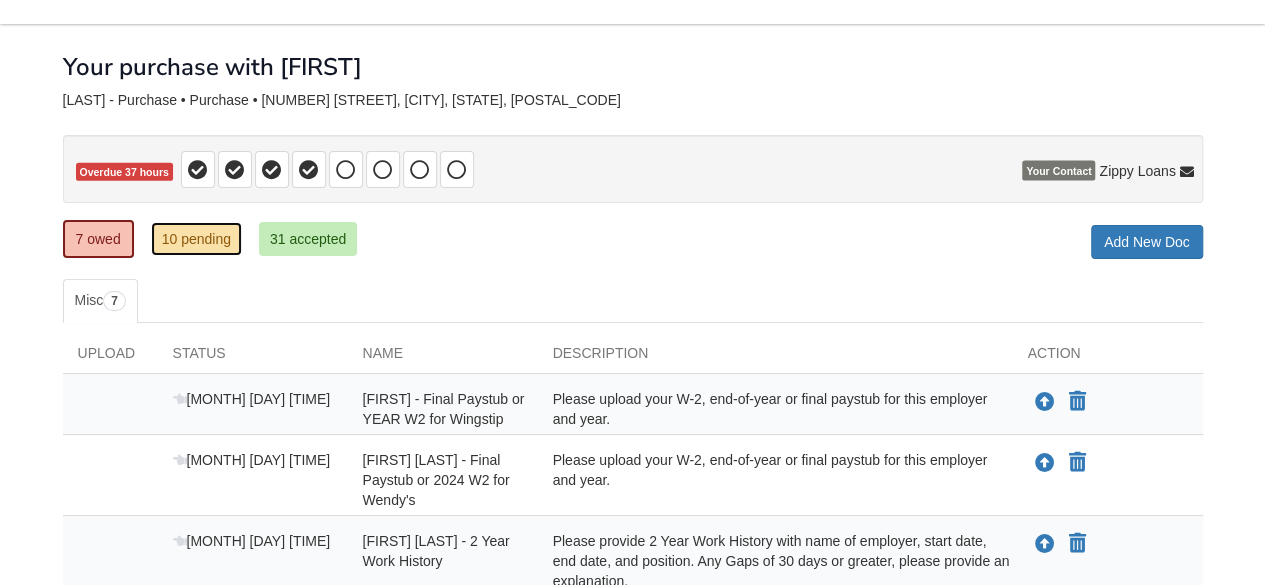 click on "10 pending" at bounding box center [196, 239] 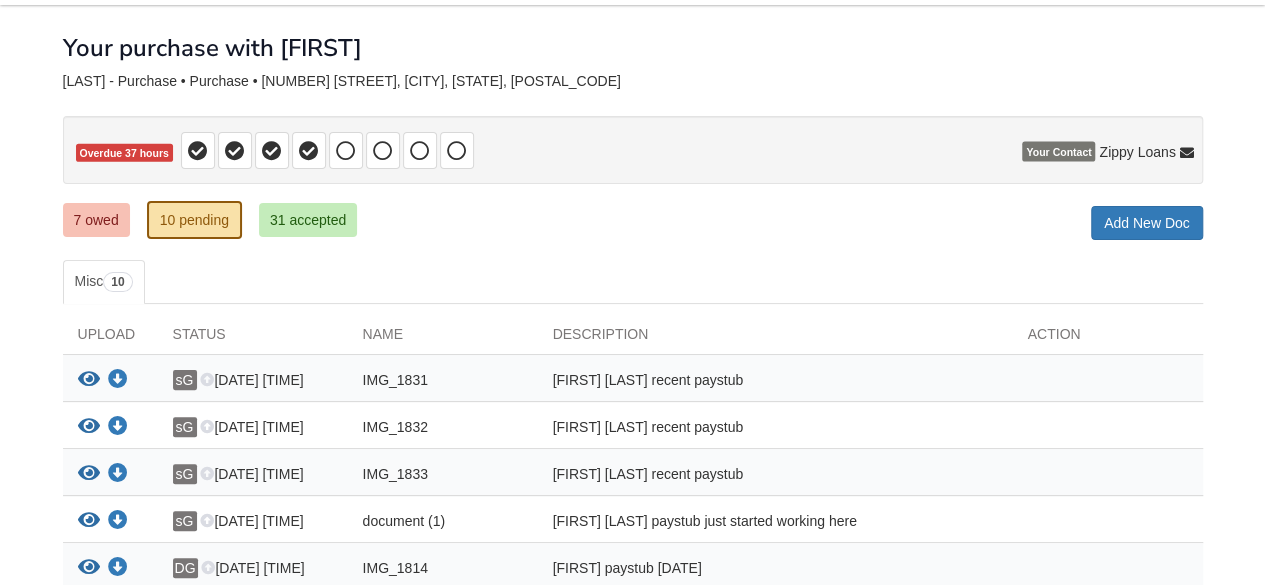 scroll, scrollTop: 80, scrollLeft: 0, axis: vertical 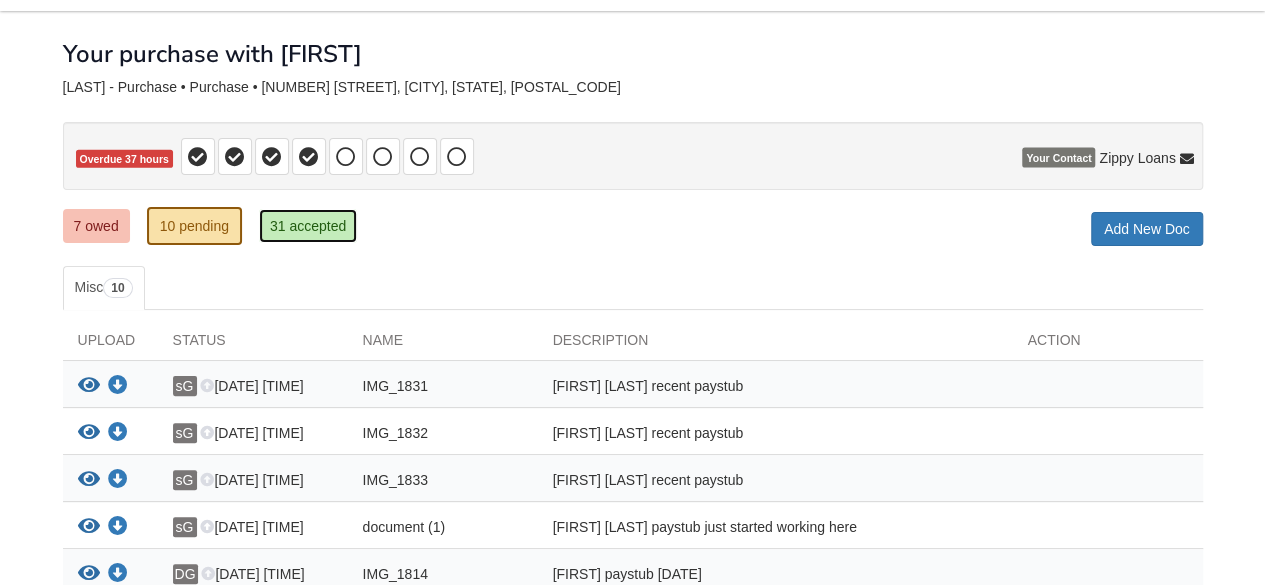 click on "31 accepted" at bounding box center [308, 226] 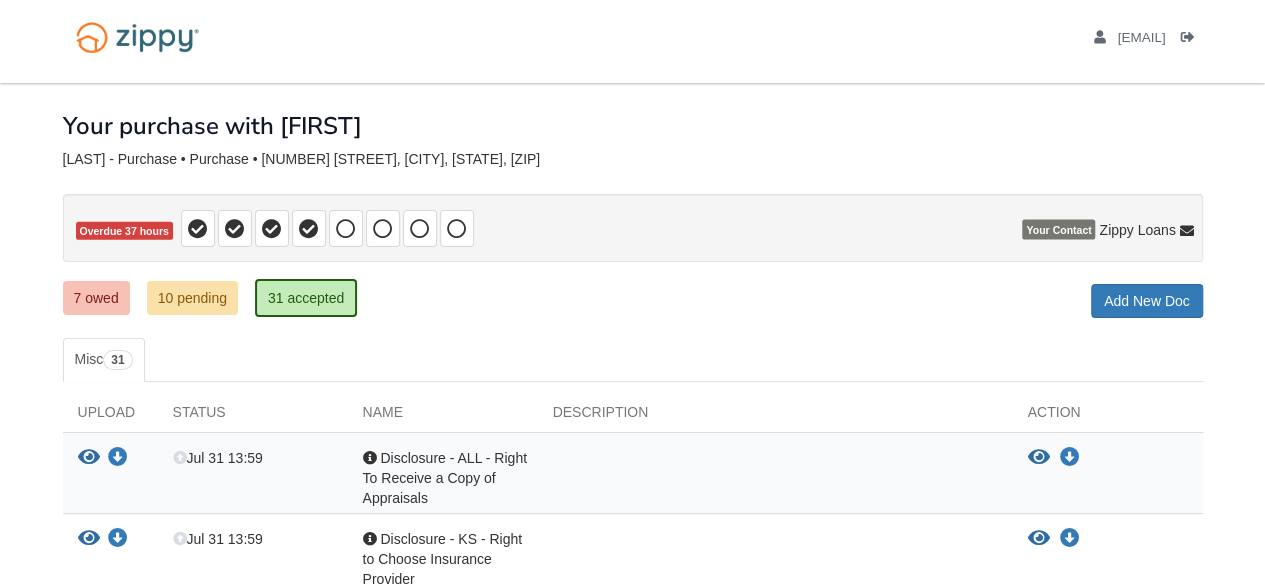 scroll, scrollTop: 0, scrollLeft: 0, axis: both 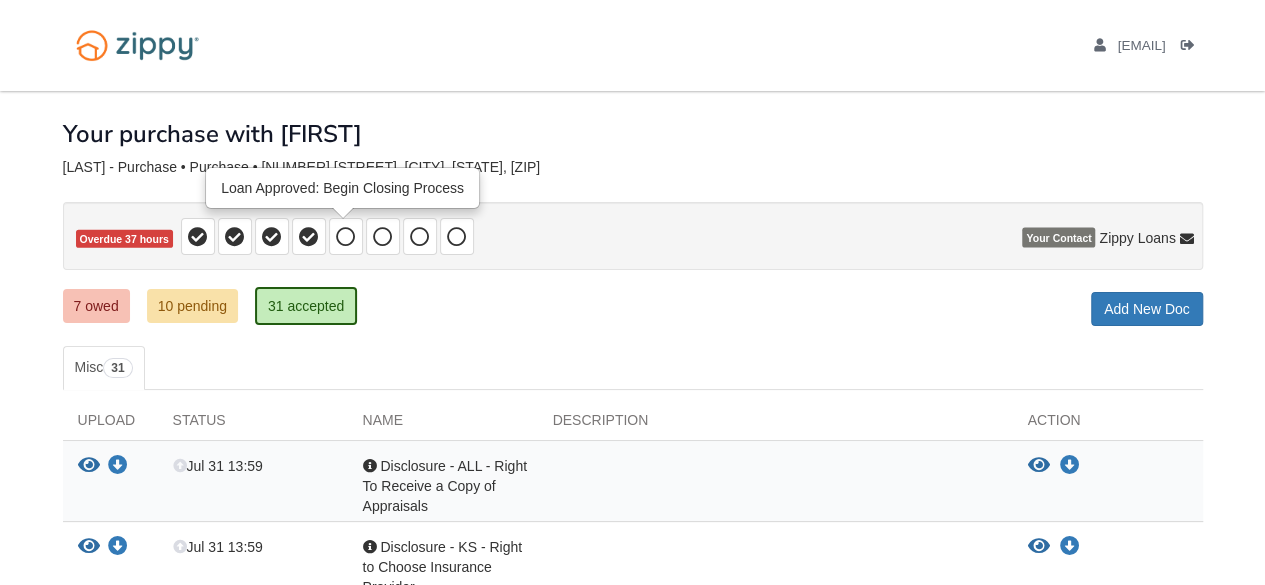 click at bounding box center (346, 237) 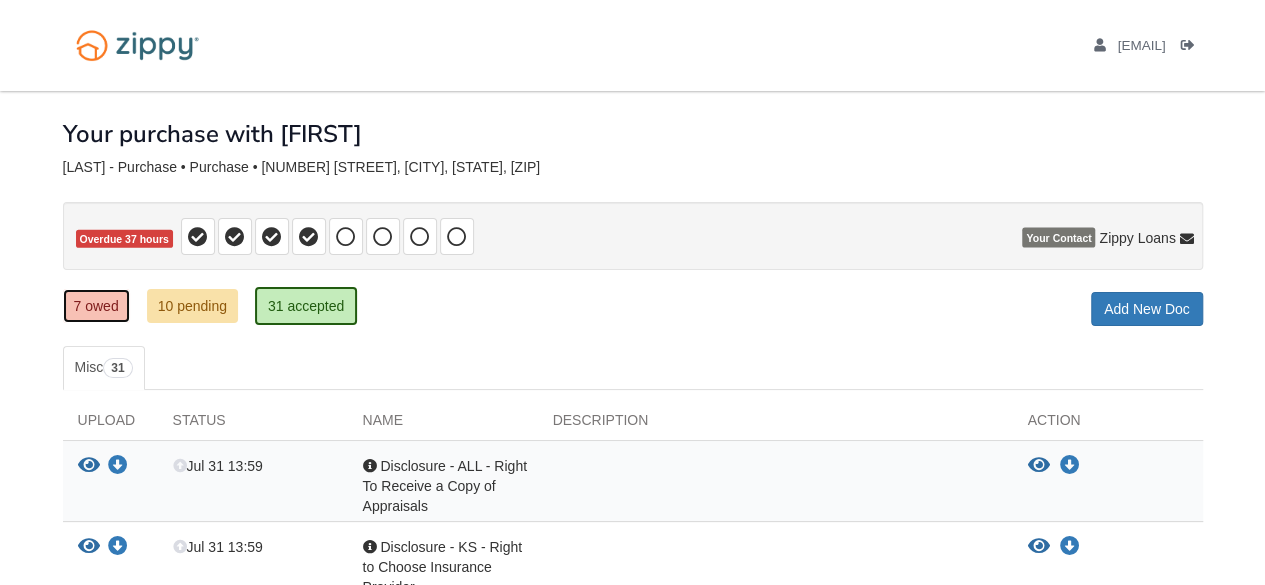 click on "7 owed" at bounding box center [96, 306] 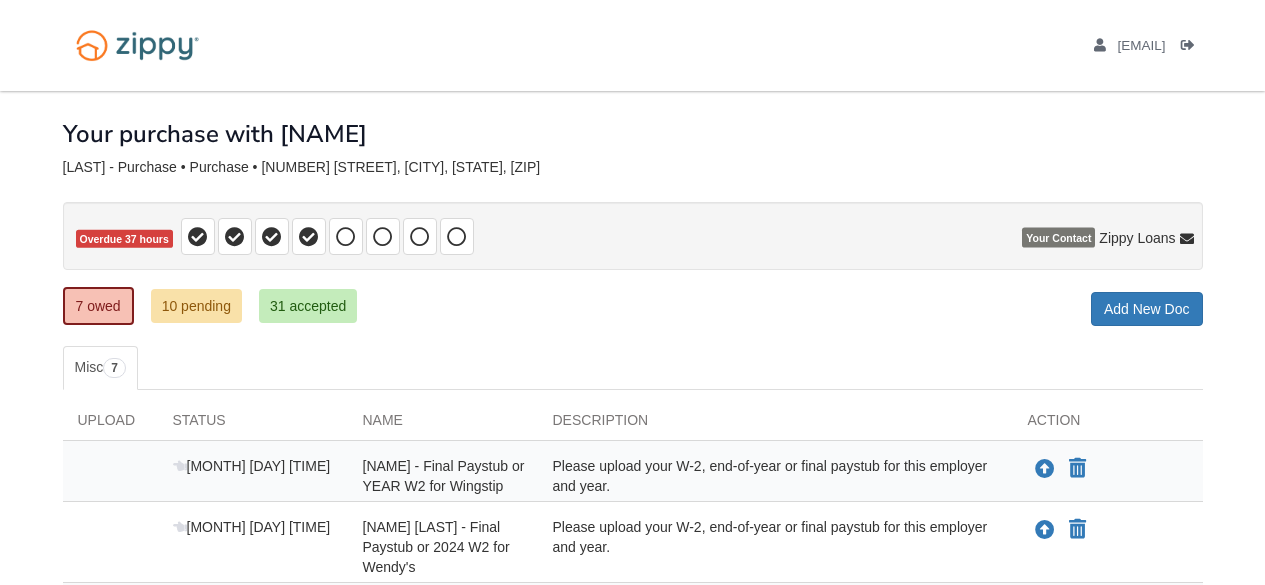 scroll, scrollTop: 0, scrollLeft: 0, axis: both 